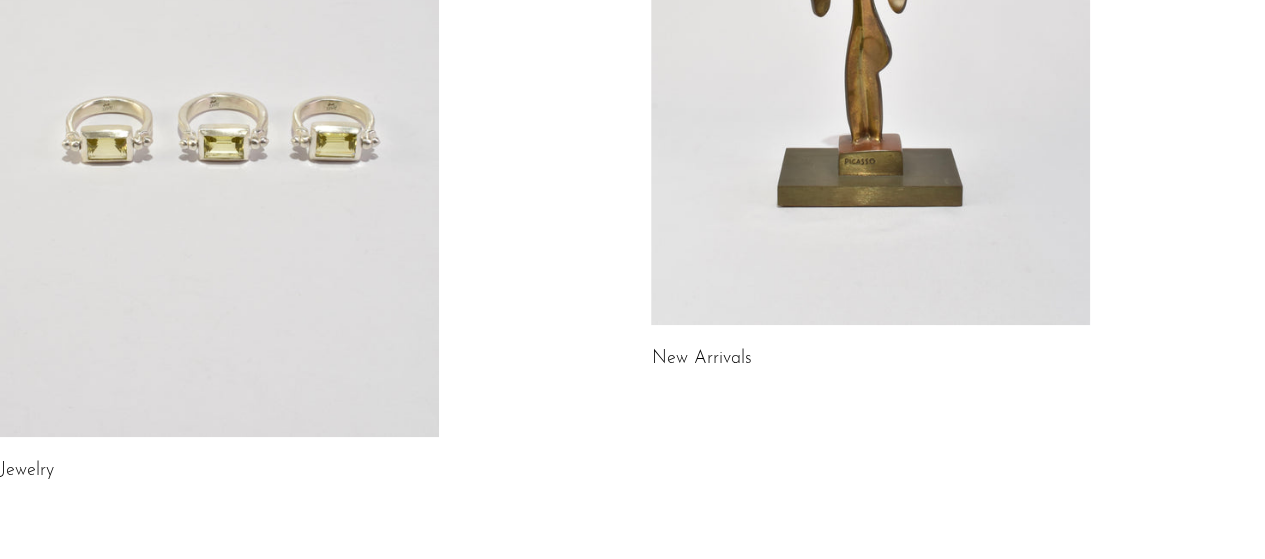 scroll, scrollTop: 476, scrollLeft: 0, axis: vertical 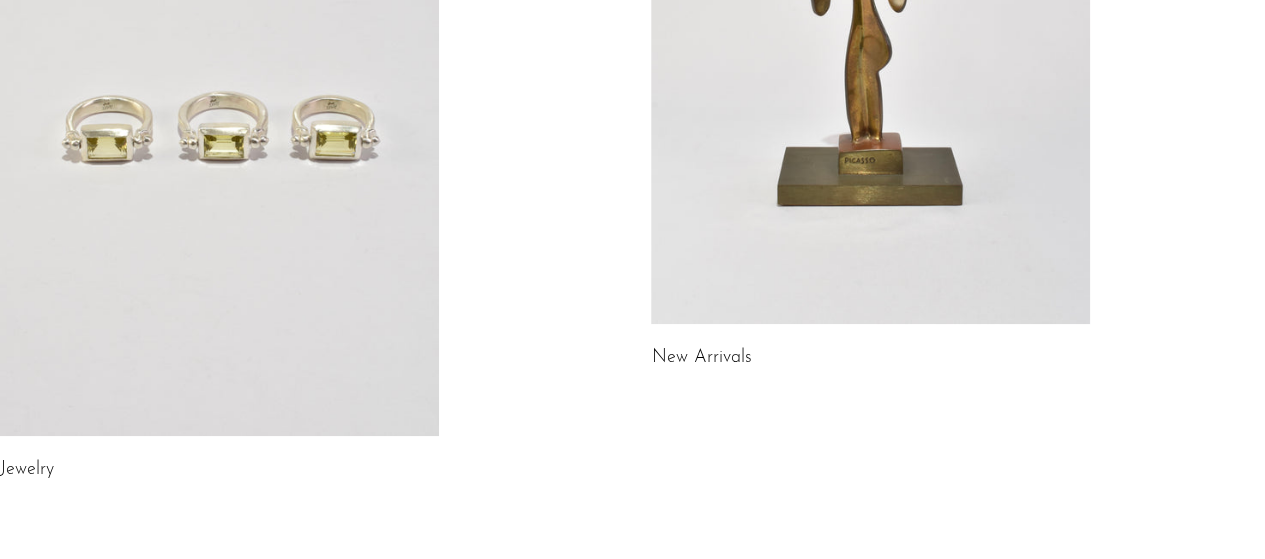 click at bounding box center [219, 128] 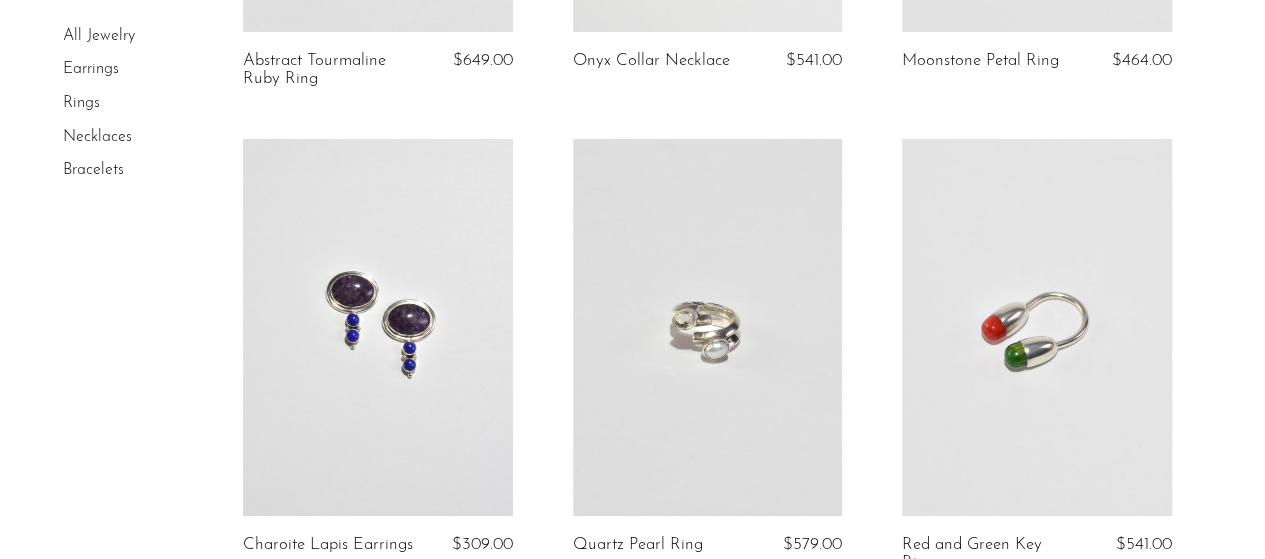 scroll, scrollTop: 4000, scrollLeft: 0, axis: vertical 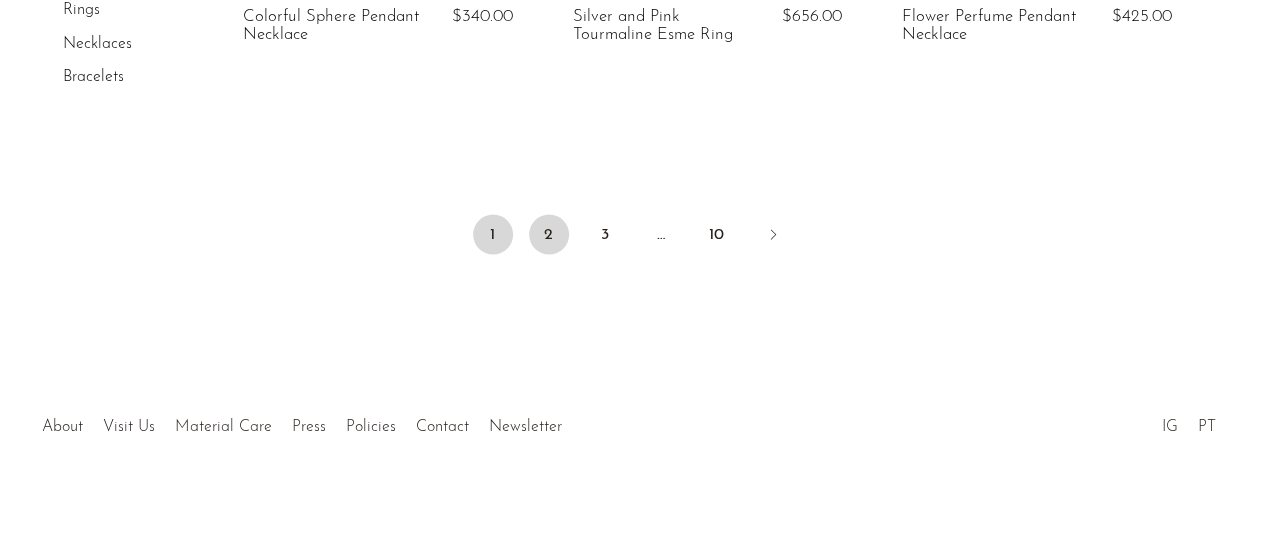 click on "2" at bounding box center [549, 235] 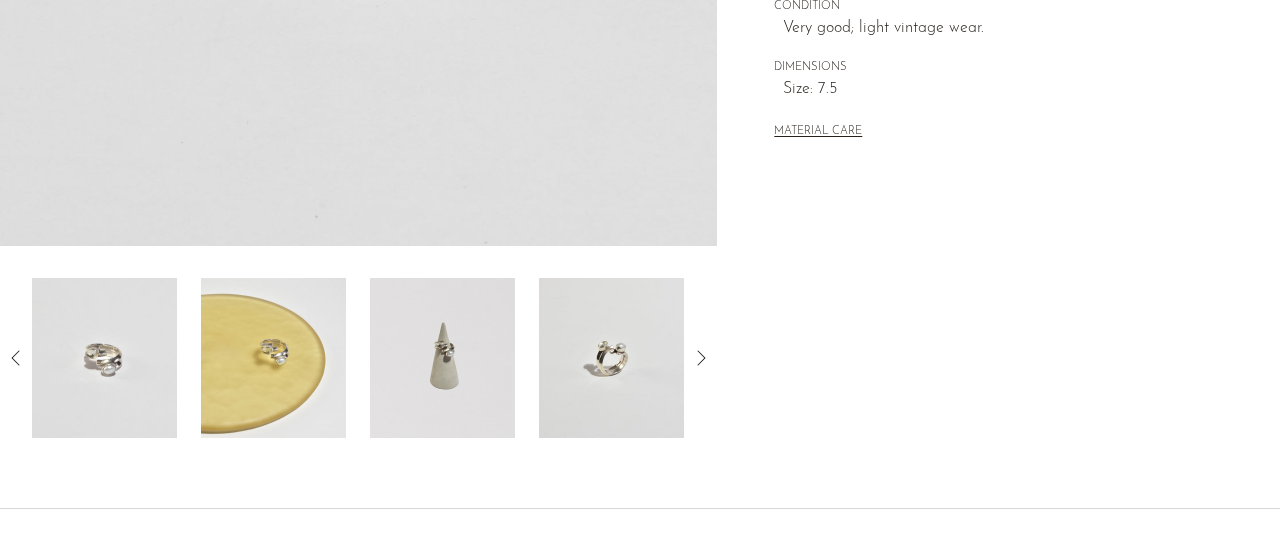 scroll, scrollTop: 600, scrollLeft: 0, axis: vertical 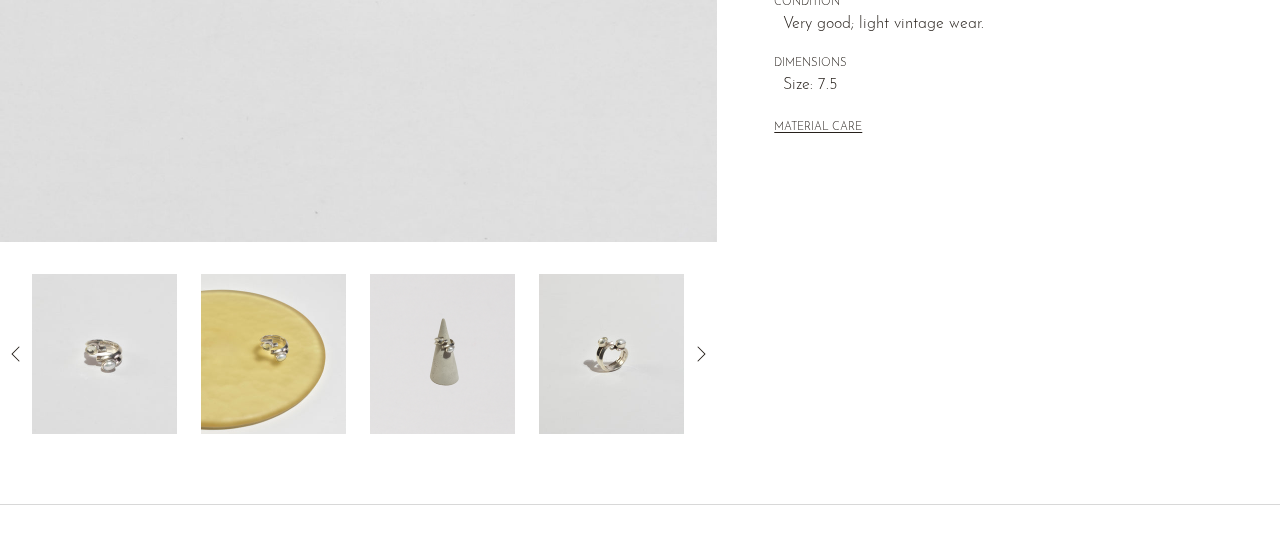 click at bounding box center [273, 354] 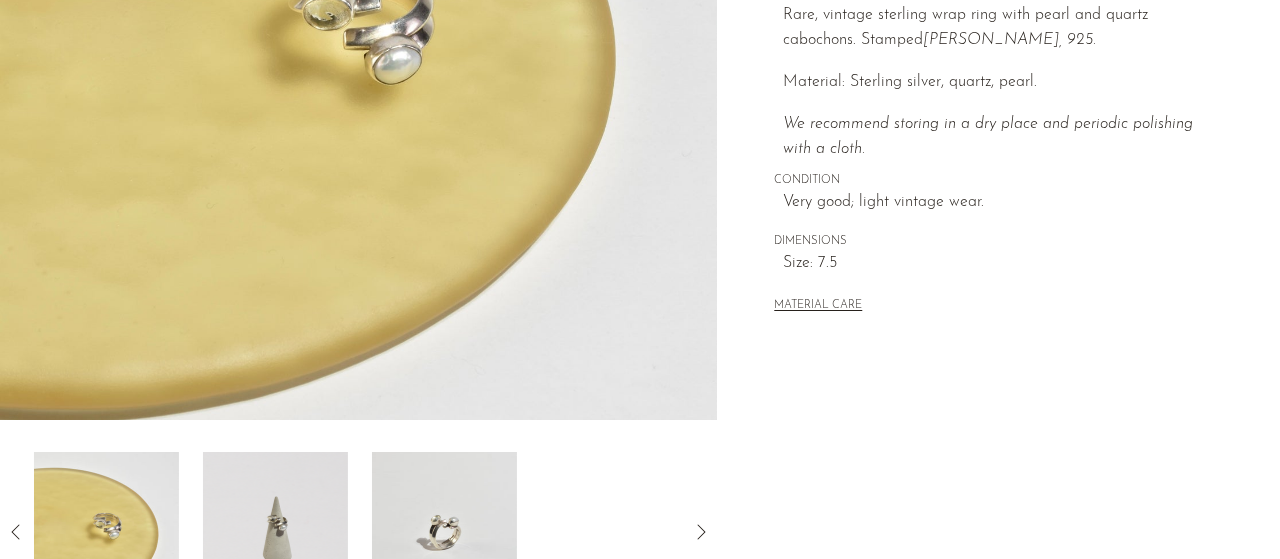 scroll, scrollTop: 100, scrollLeft: 0, axis: vertical 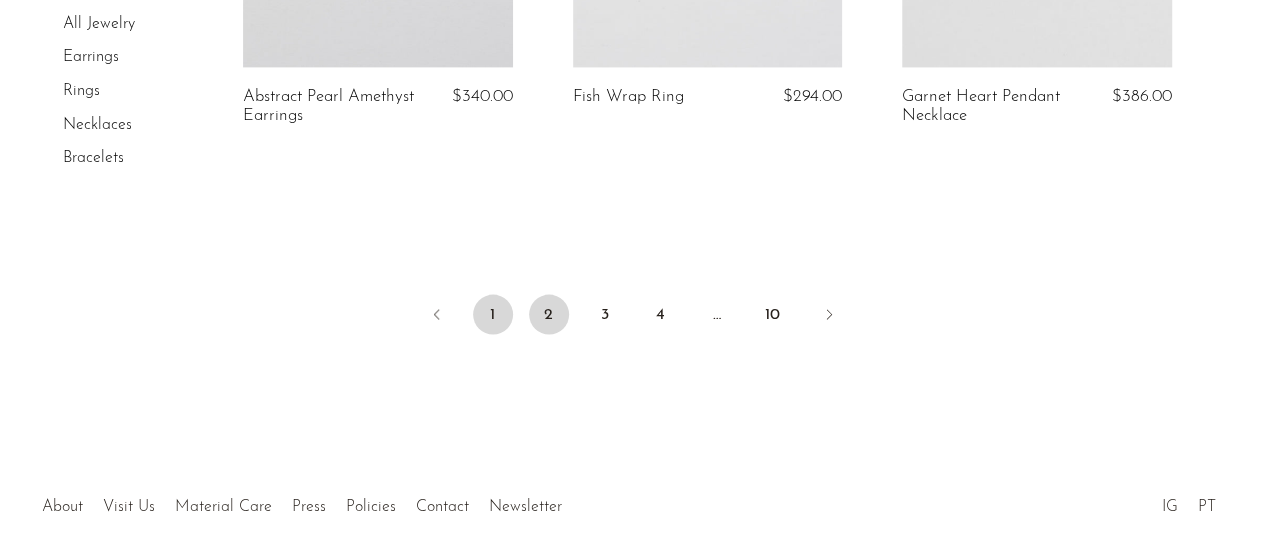 click on "1" at bounding box center [493, 315] 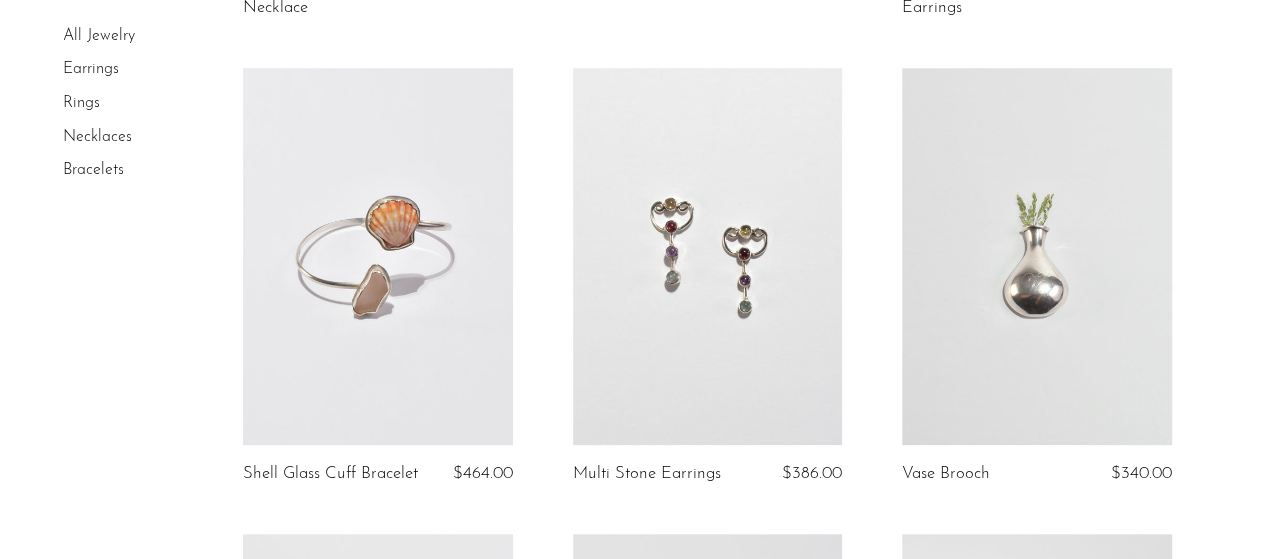 scroll, scrollTop: 1100, scrollLeft: 0, axis: vertical 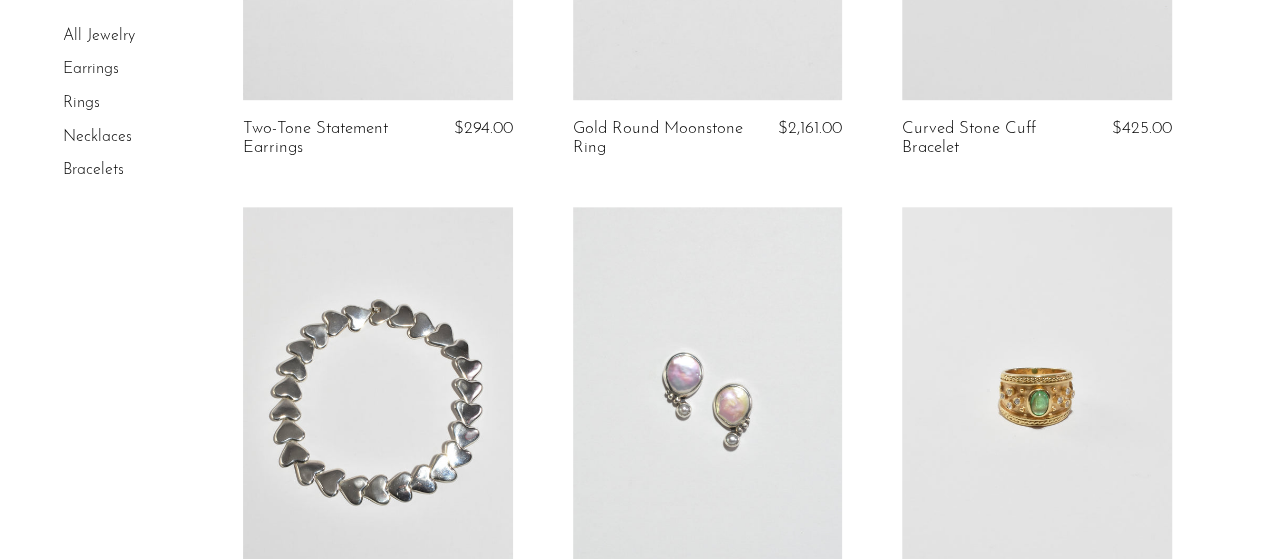 click on "All Jewelry" at bounding box center [99, 36] 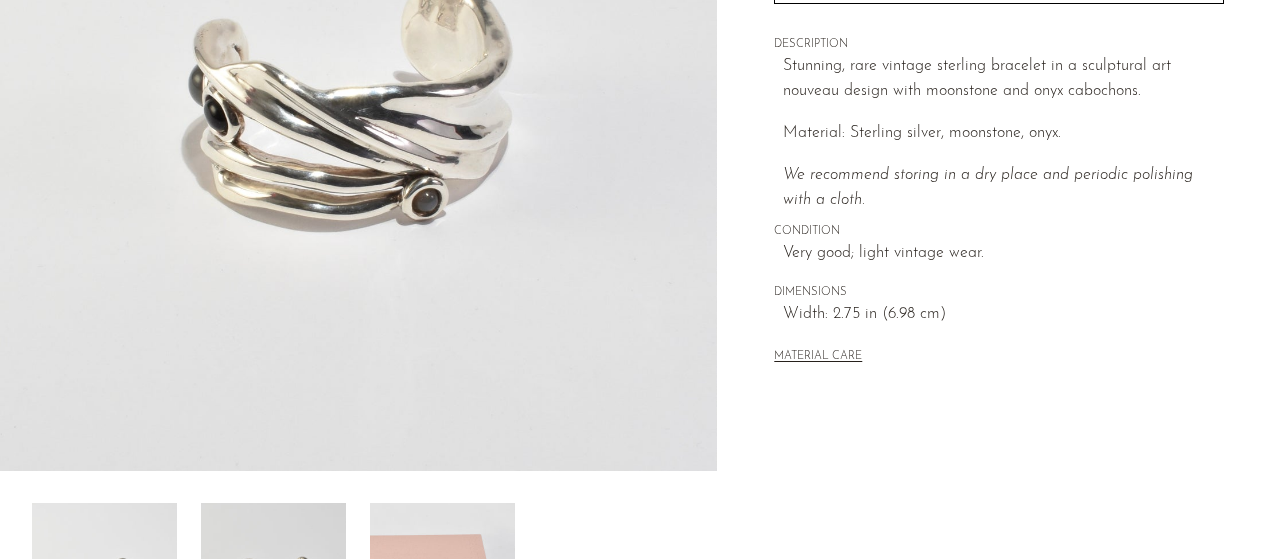 scroll, scrollTop: 742, scrollLeft: 0, axis: vertical 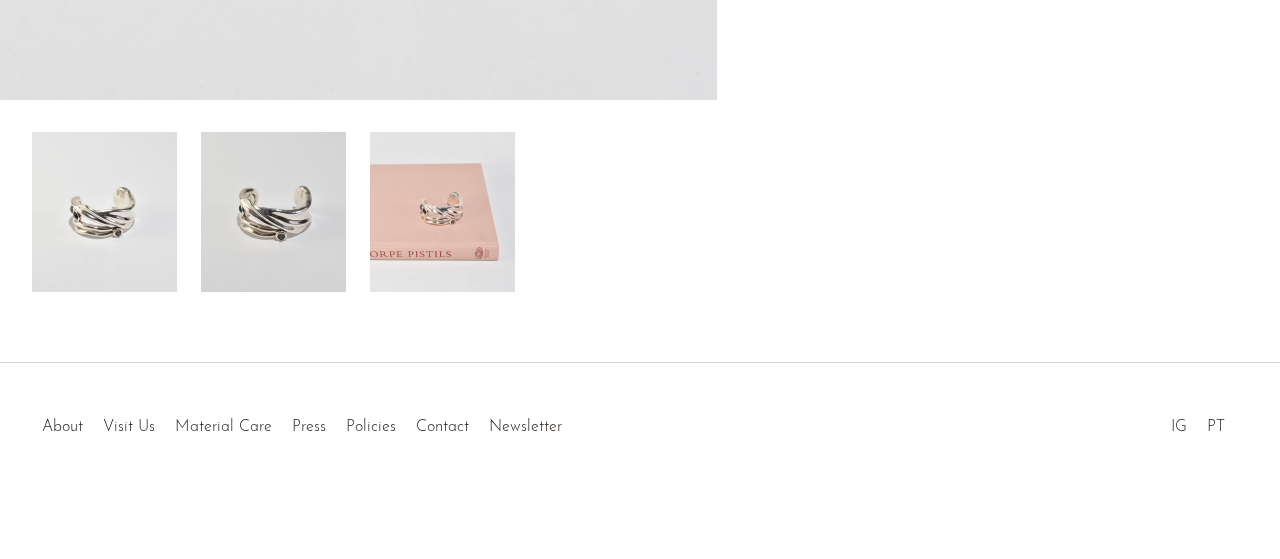 click at bounding box center (442, 212) 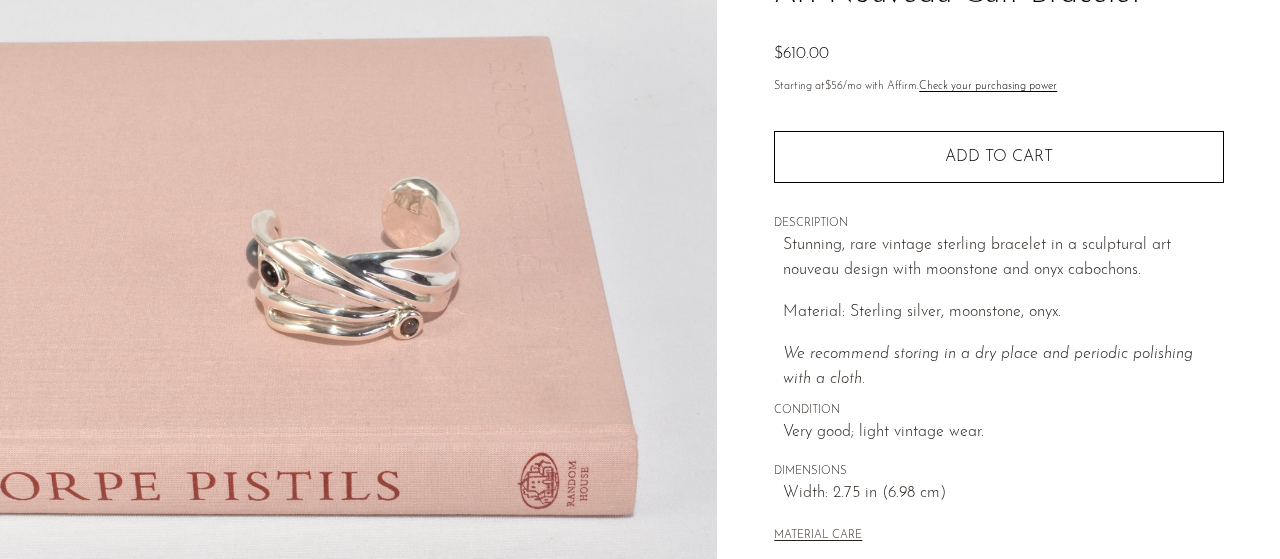 scroll, scrollTop: 142, scrollLeft: 0, axis: vertical 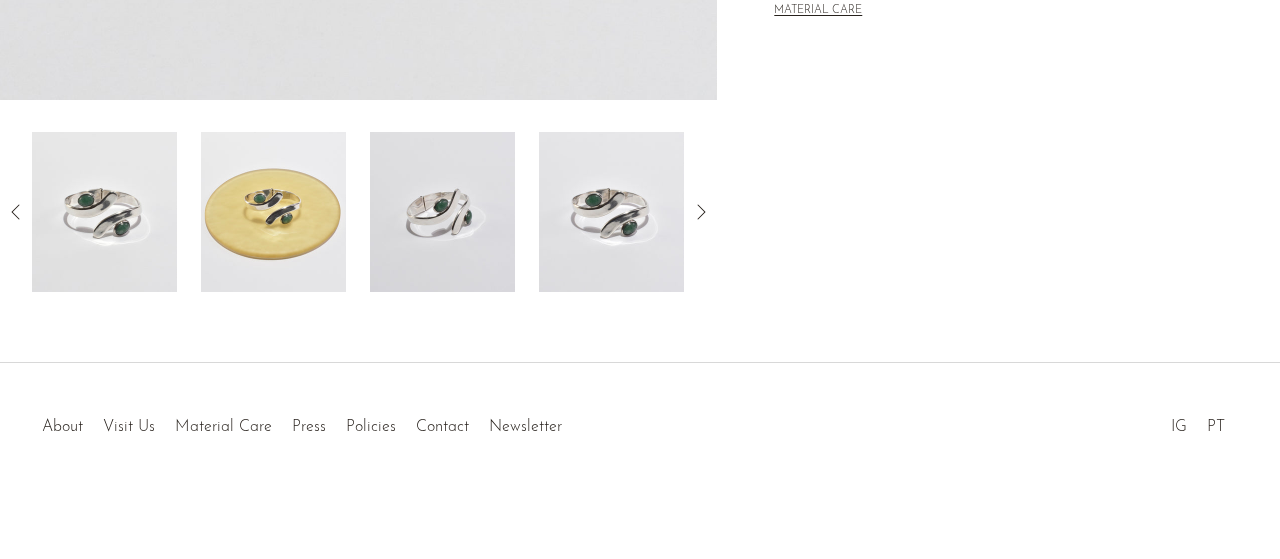 click at bounding box center (442, 212) 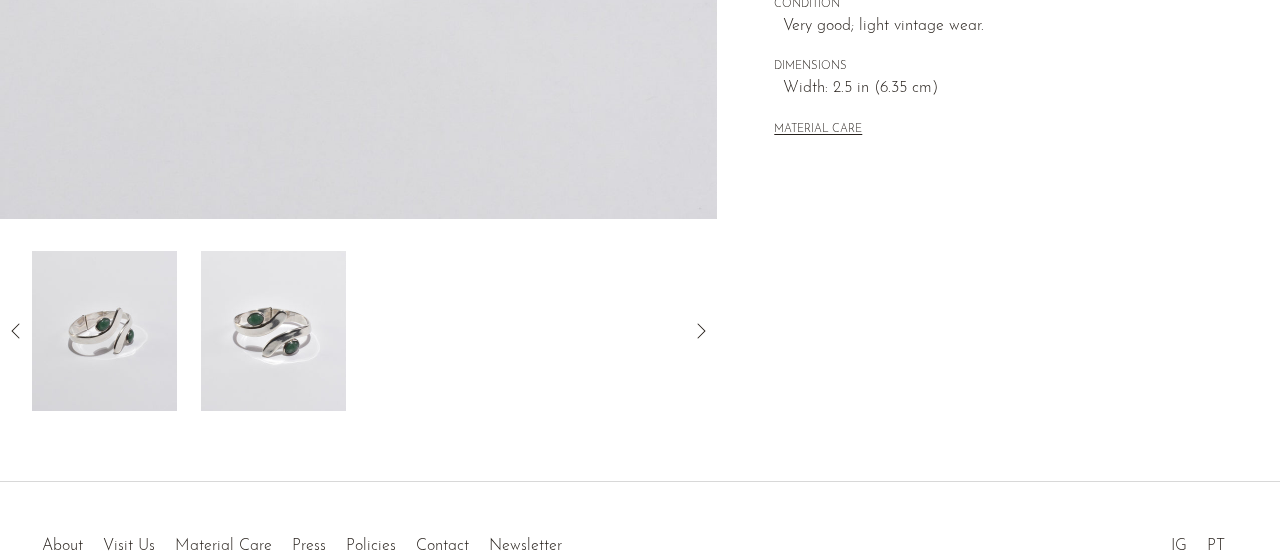 scroll, scrollTop: 700, scrollLeft: 0, axis: vertical 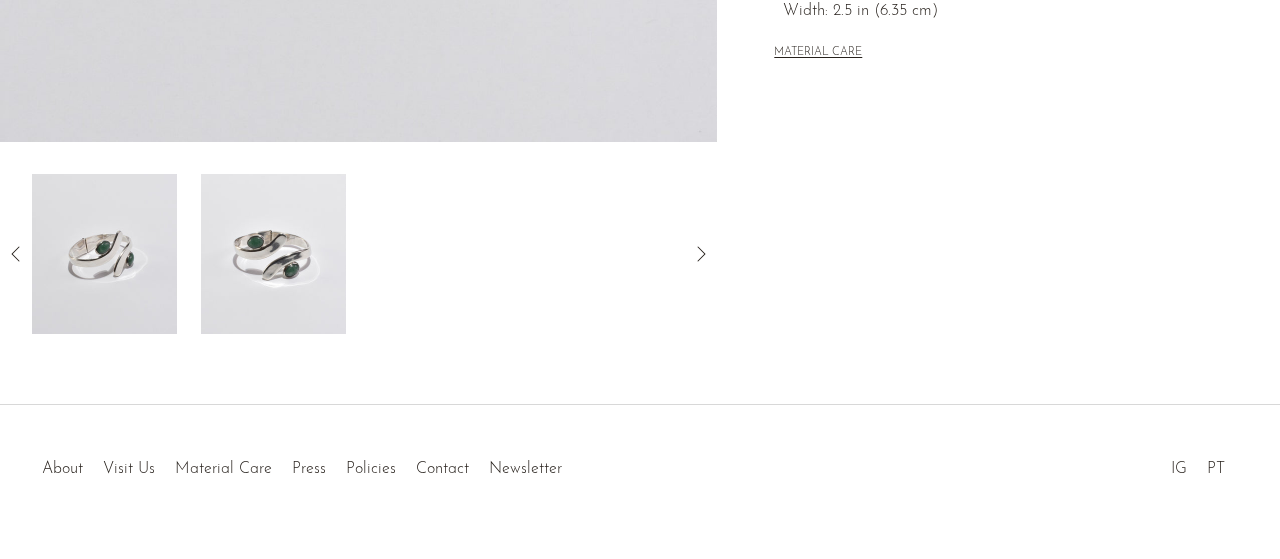 click at bounding box center (273, 254) 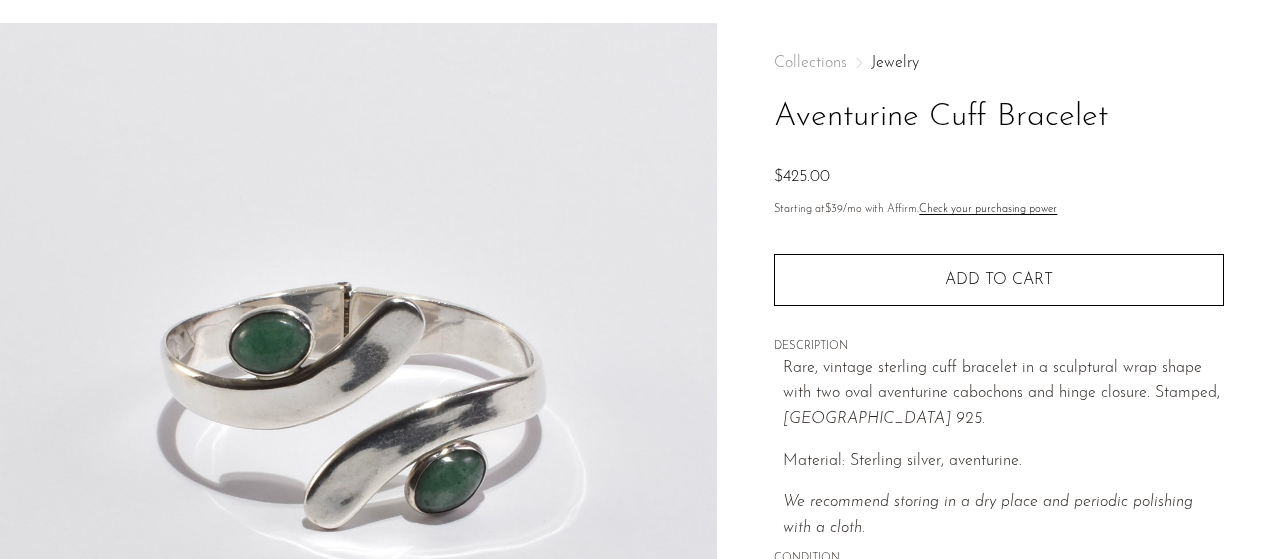scroll, scrollTop: 100, scrollLeft: 0, axis: vertical 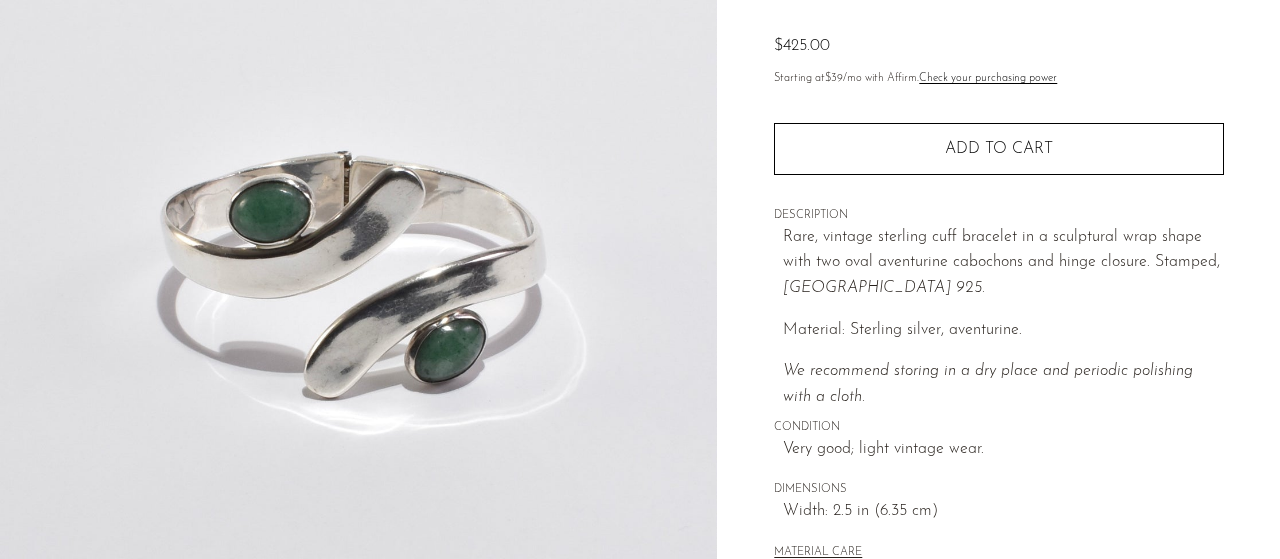 click at bounding box center (358, 267) 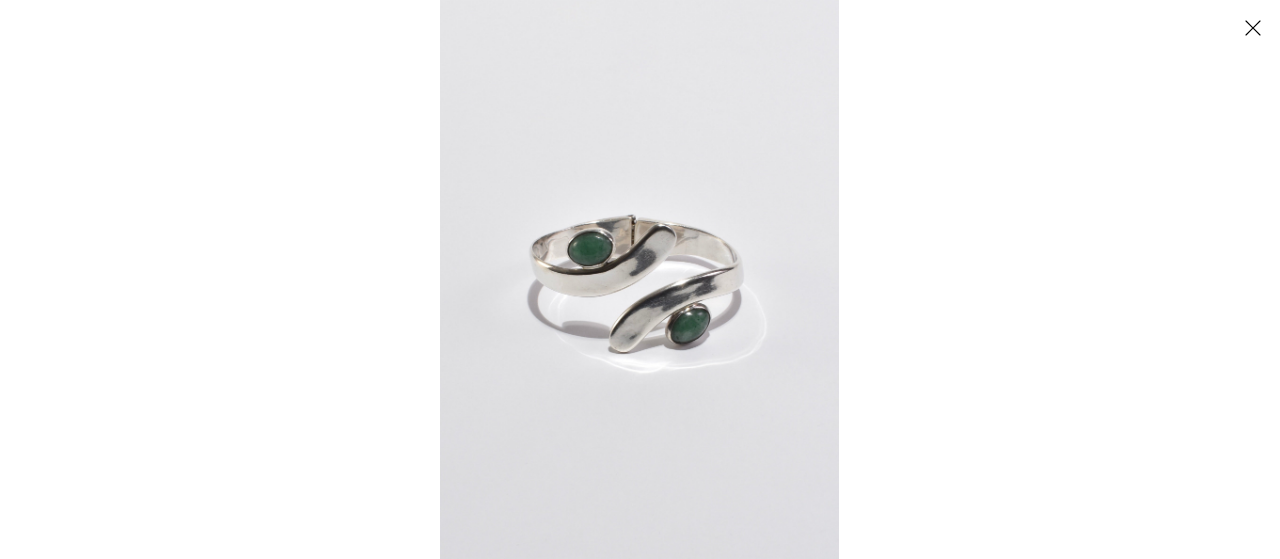 scroll, scrollTop: 700, scrollLeft: 0, axis: vertical 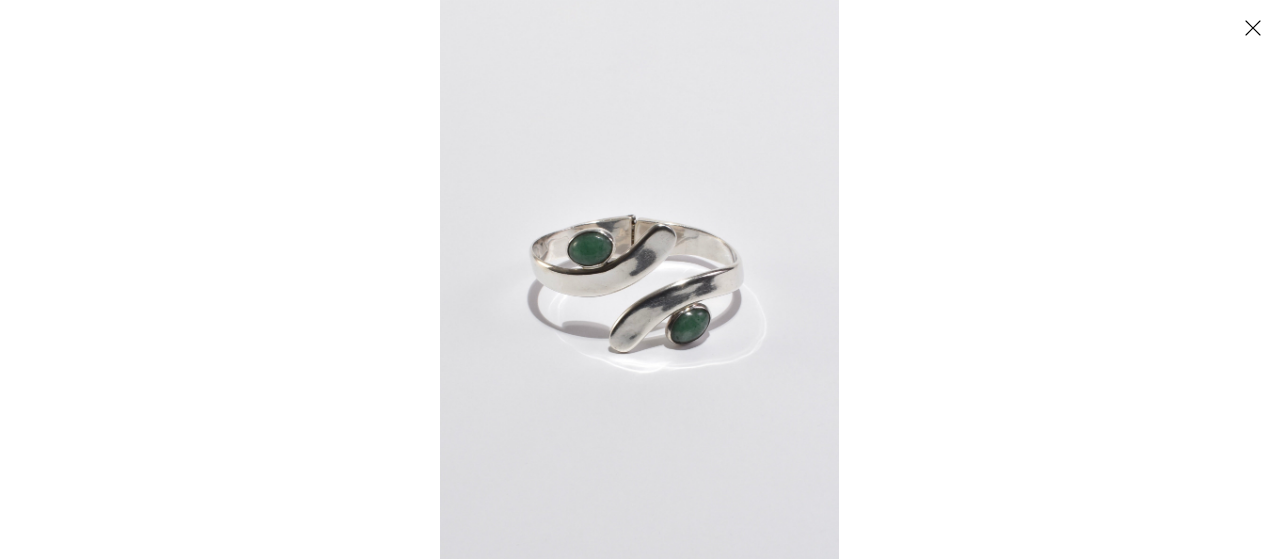 click at bounding box center [1252, 27] 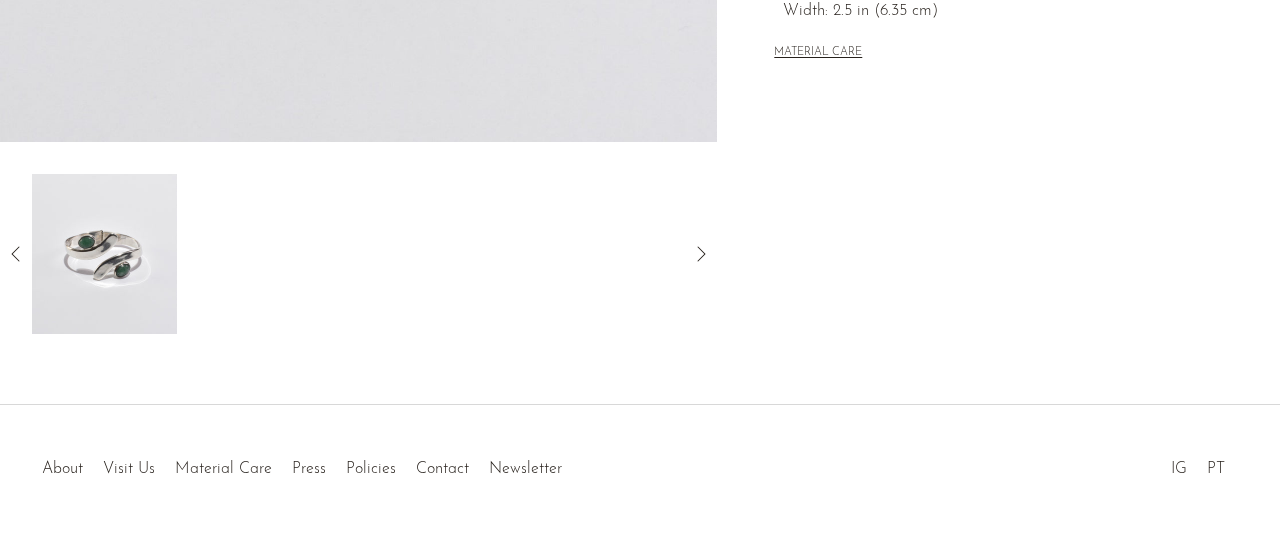 scroll, scrollTop: 696, scrollLeft: 0, axis: vertical 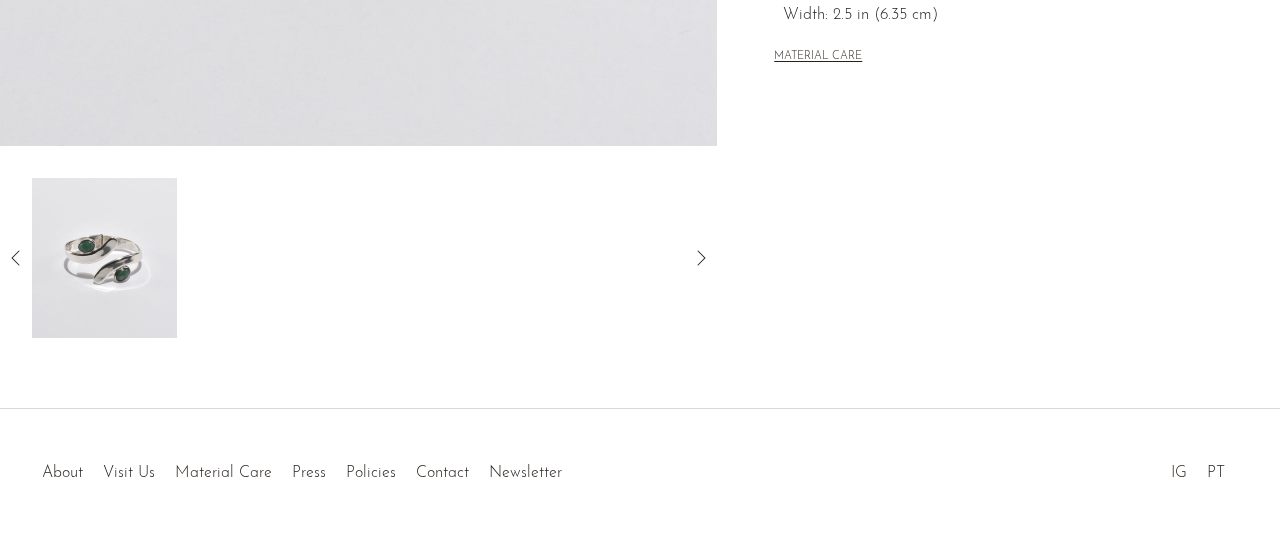 click 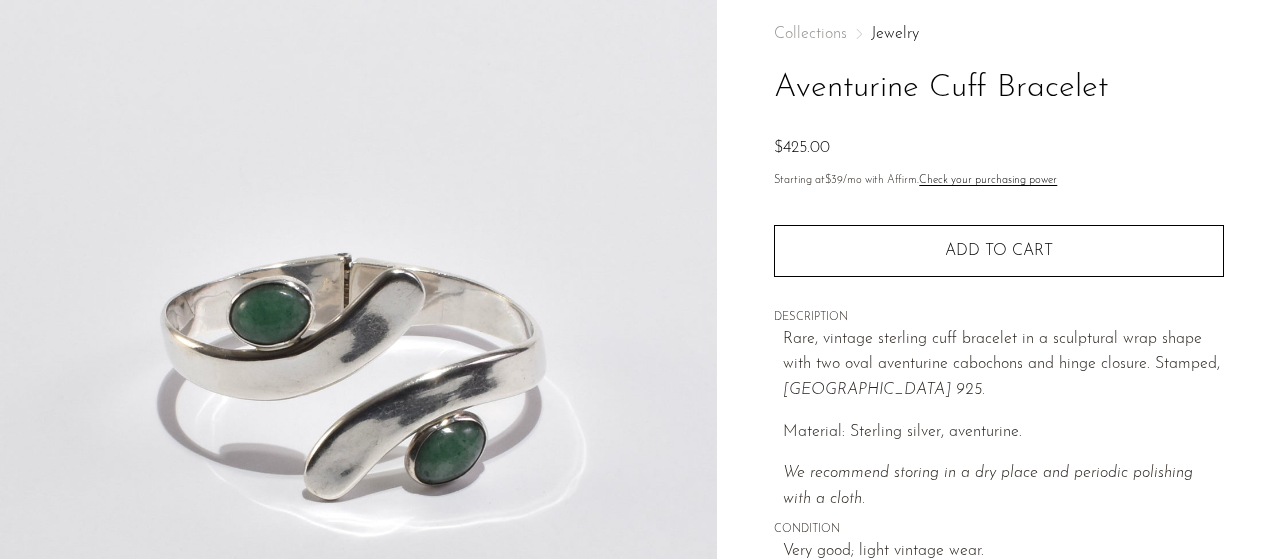 scroll, scrollTop: 96, scrollLeft: 0, axis: vertical 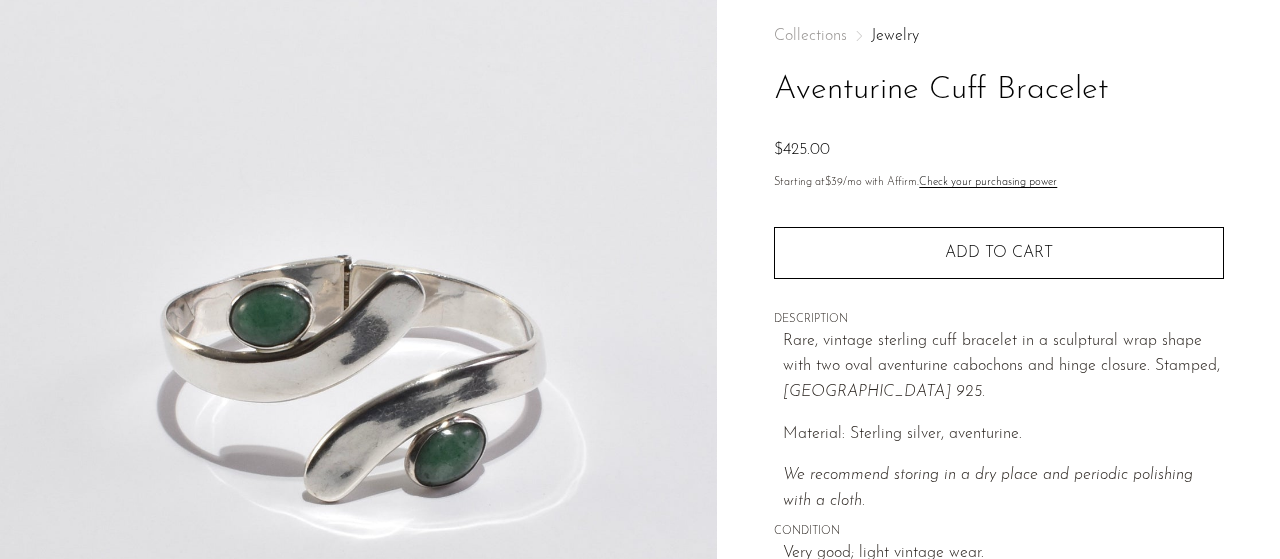 drag, startPoint x: 779, startPoint y: 83, endPoint x: 1179, endPoint y: 92, distance: 400.10123 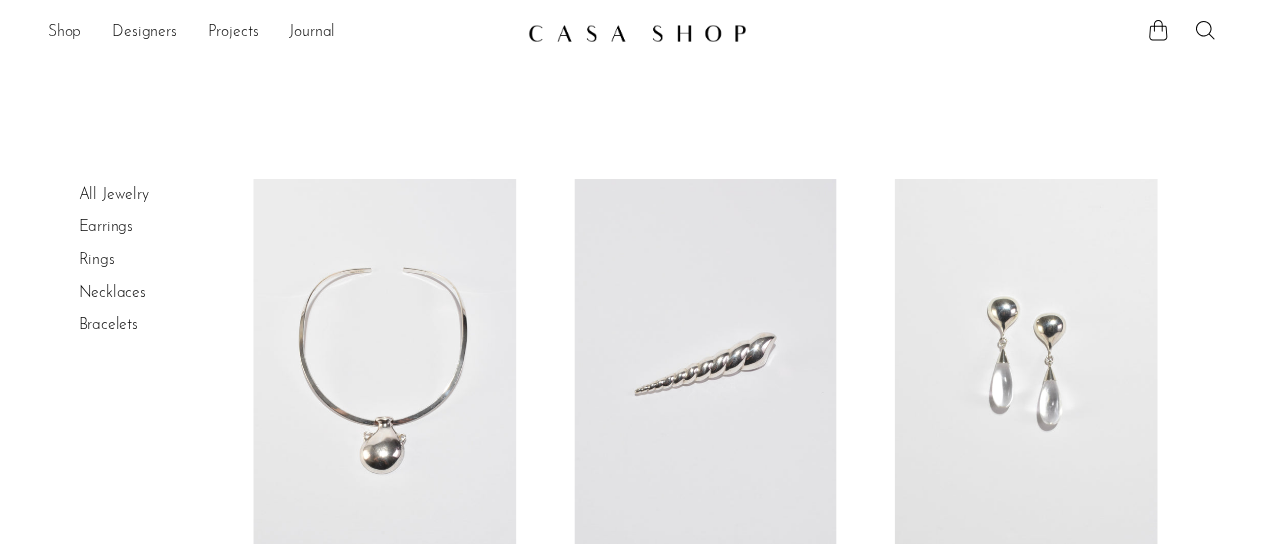 scroll, scrollTop: 0, scrollLeft: 0, axis: both 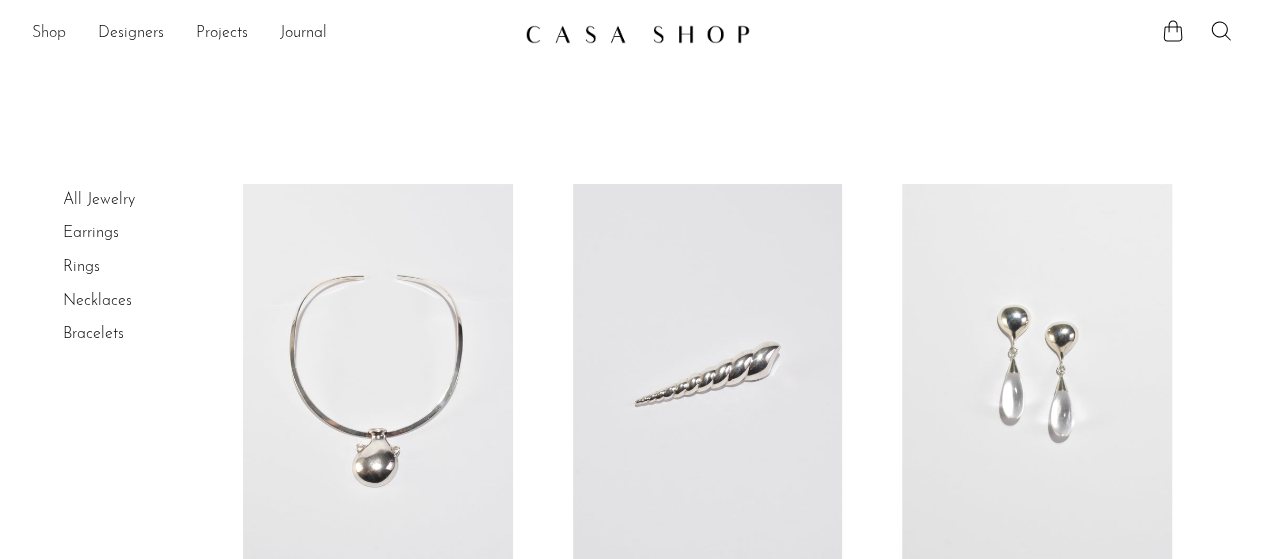 click on "Shop" at bounding box center (49, 34) 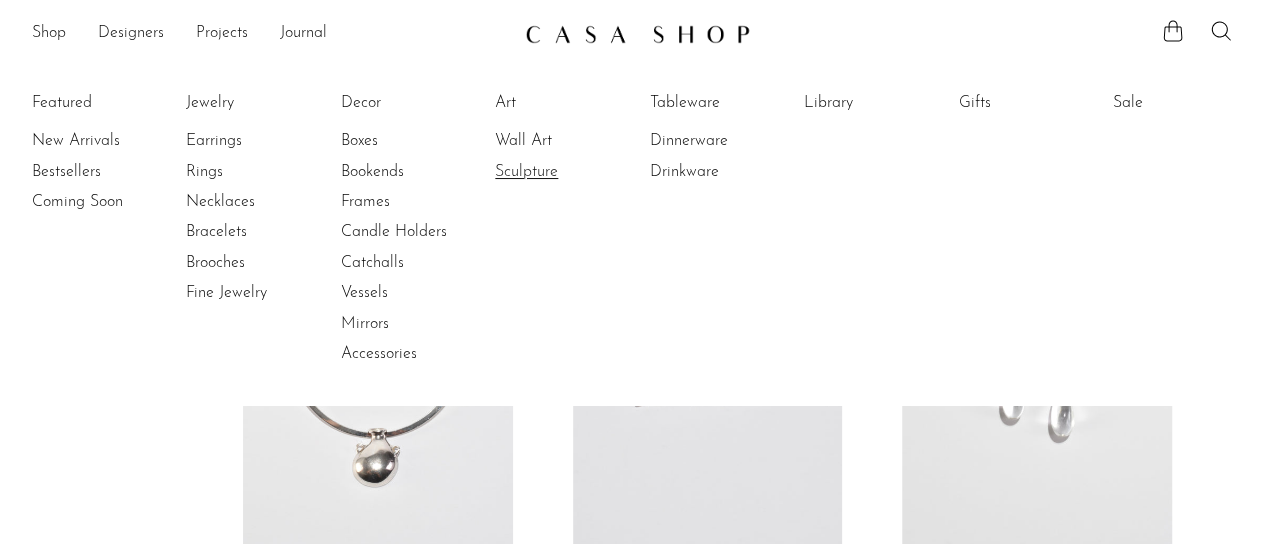 click on "Sculpture" at bounding box center [570, 172] 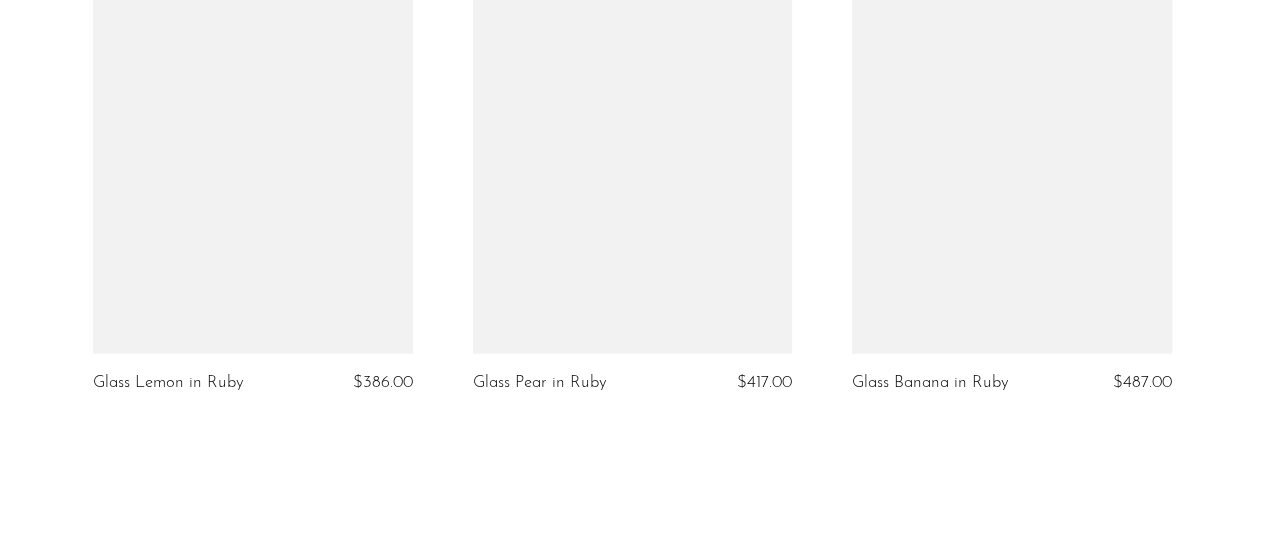 scroll, scrollTop: 6680, scrollLeft: 0, axis: vertical 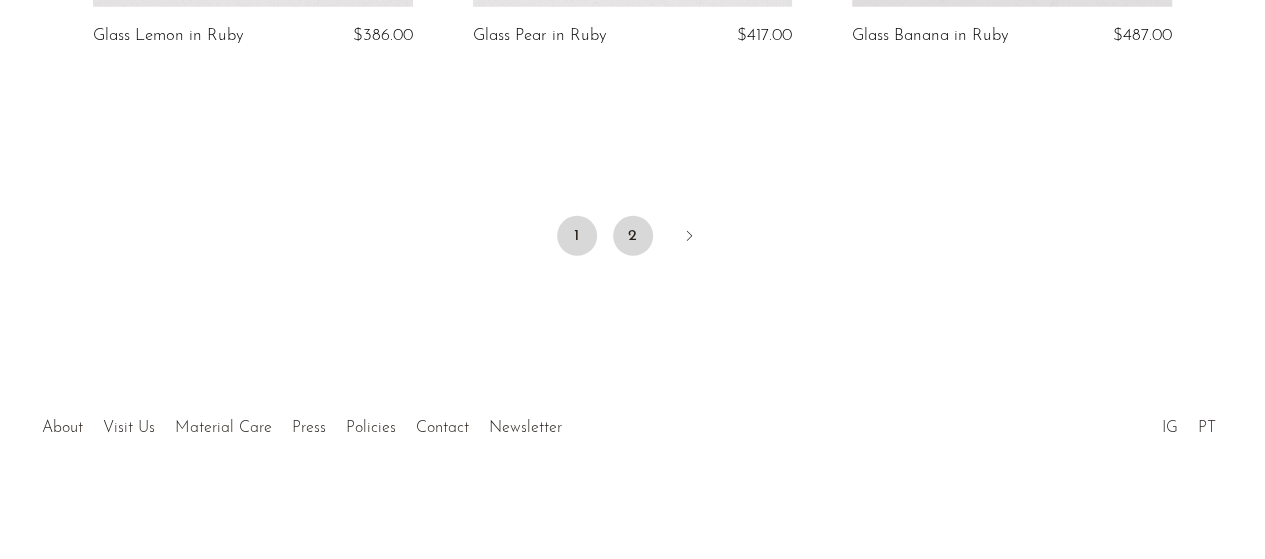 click on "2" at bounding box center [633, 236] 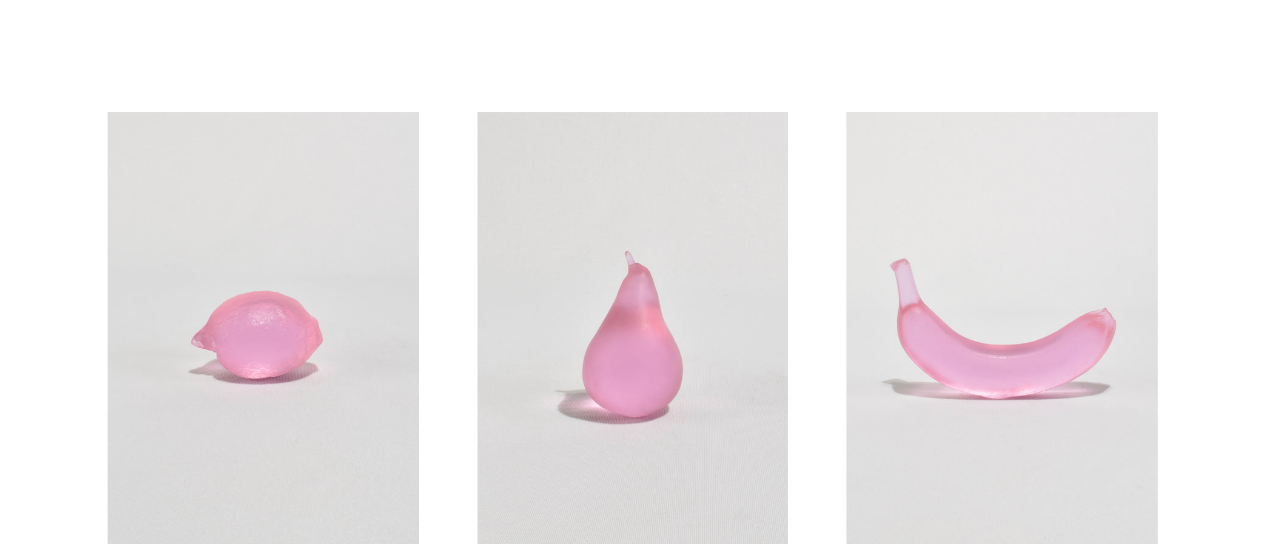 scroll, scrollTop: 0, scrollLeft: 0, axis: both 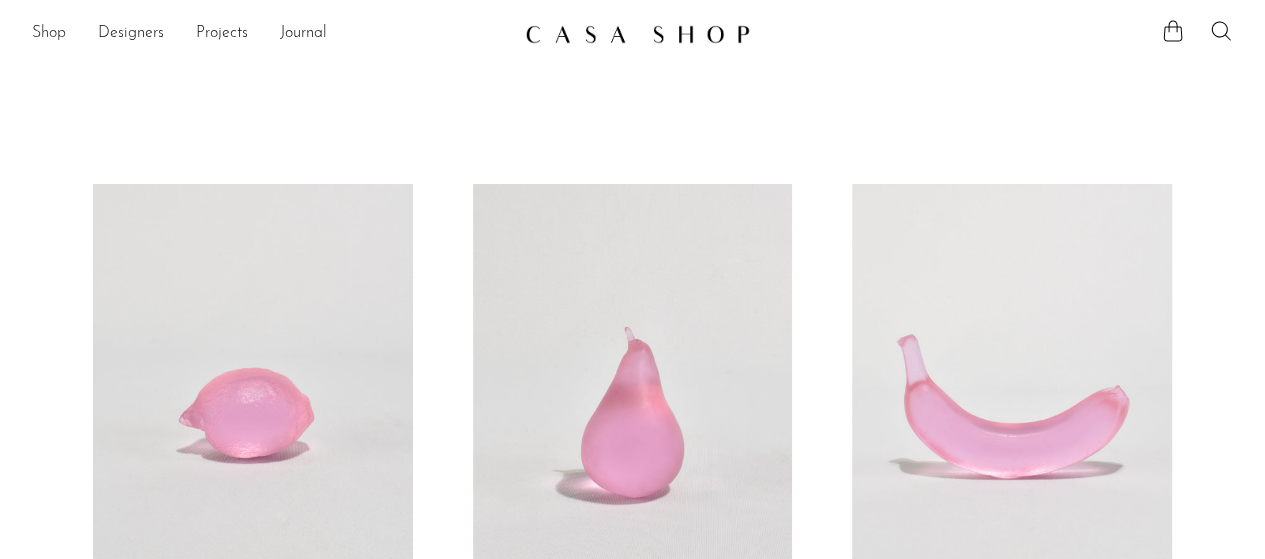 click on "Shop" at bounding box center [49, 34] 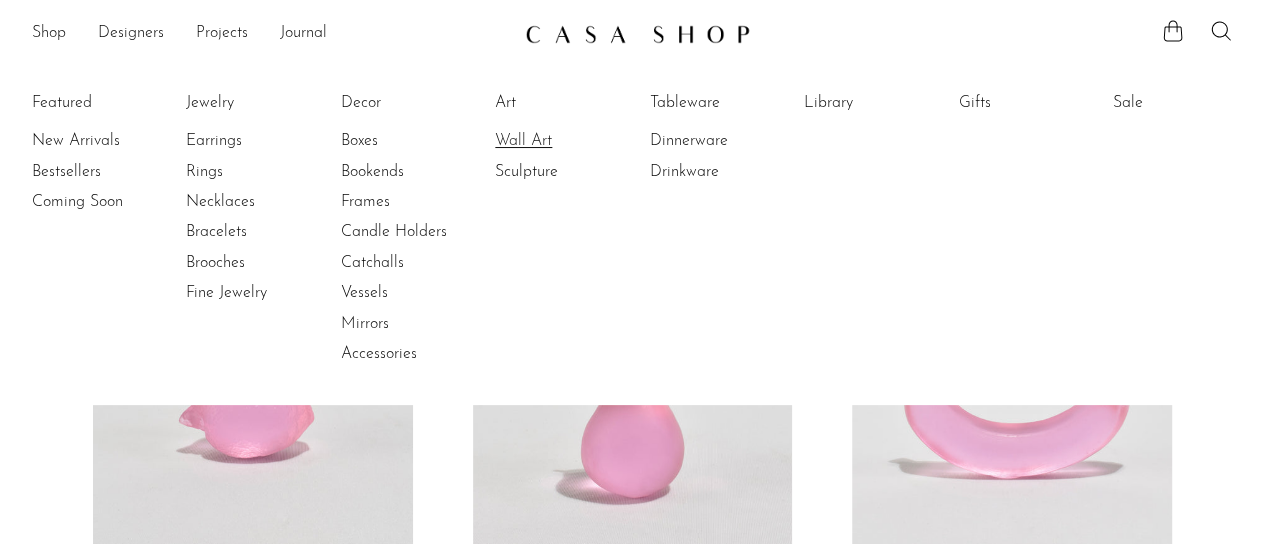 click on "Wall Art" at bounding box center (570, 141) 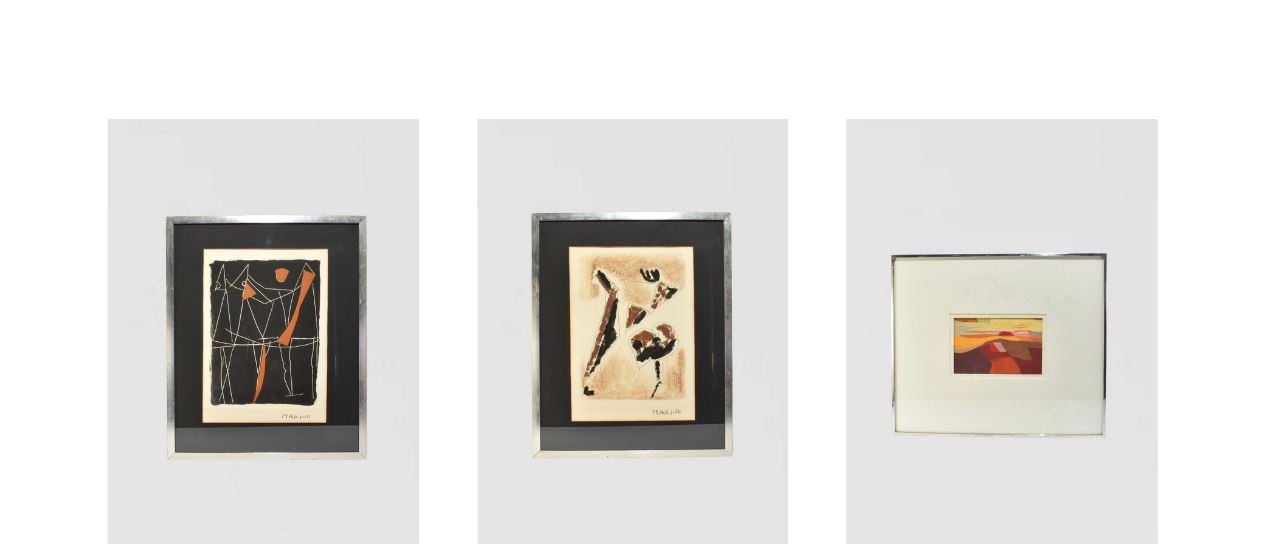 scroll, scrollTop: 0, scrollLeft: 0, axis: both 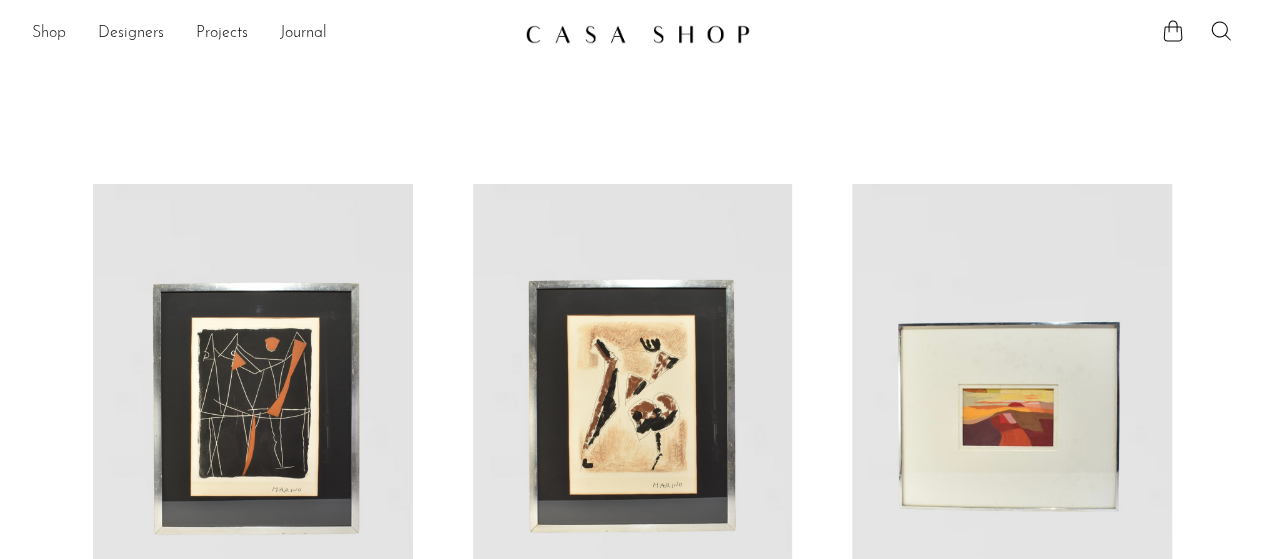 click on "Shop" at bounding box center [49, 34] 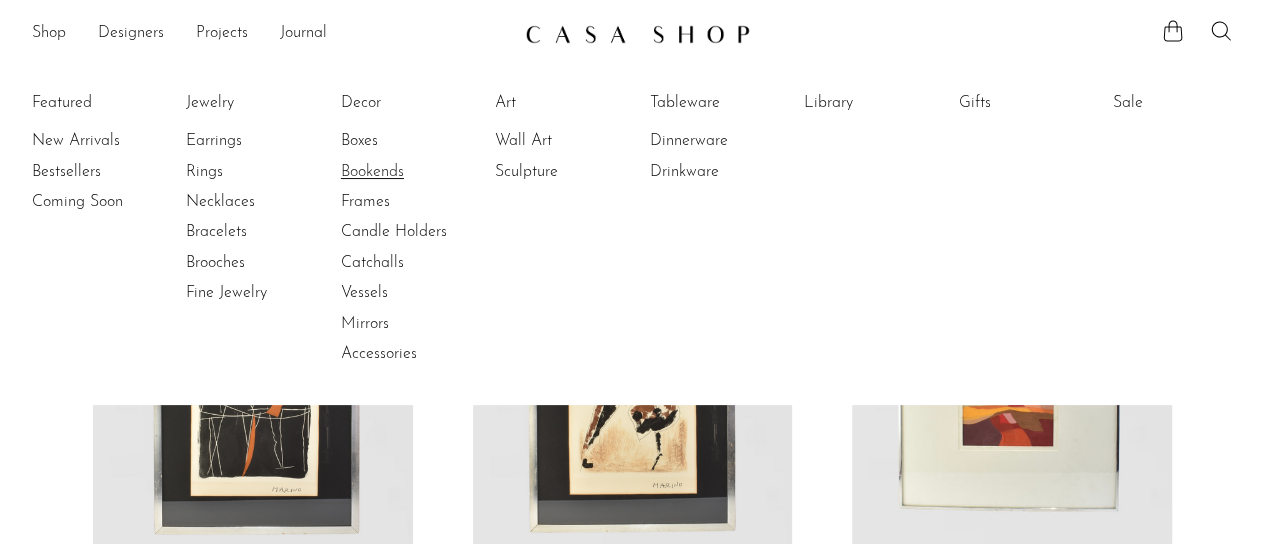 click on "Bookends" at bounding box center [416, 172] 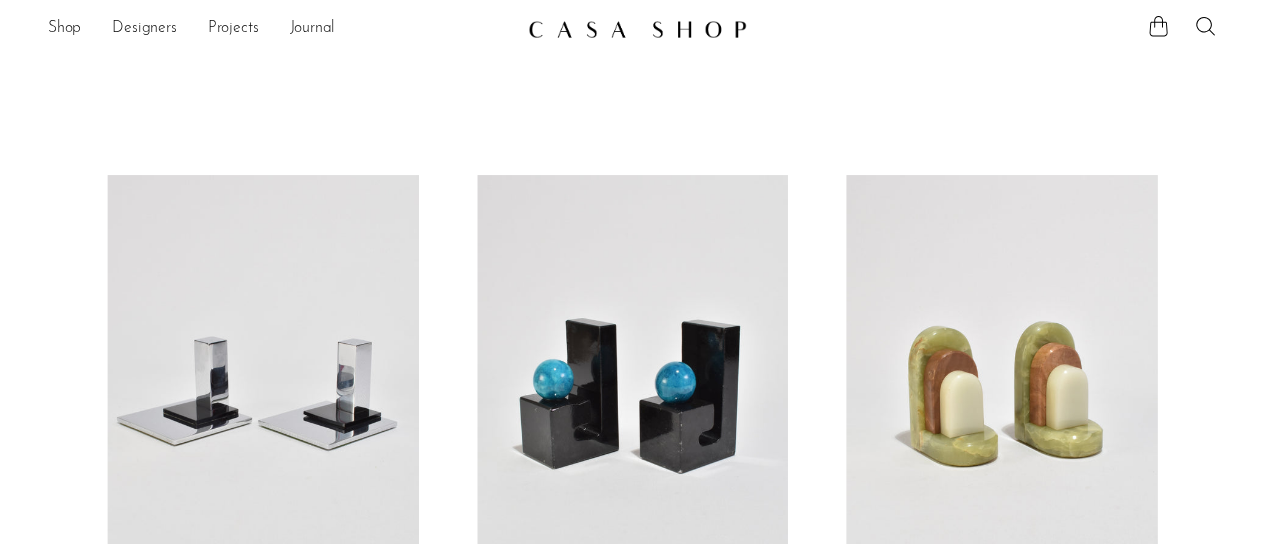 scroll, scrollTop: 0, scrollLeft: 0, axis: both 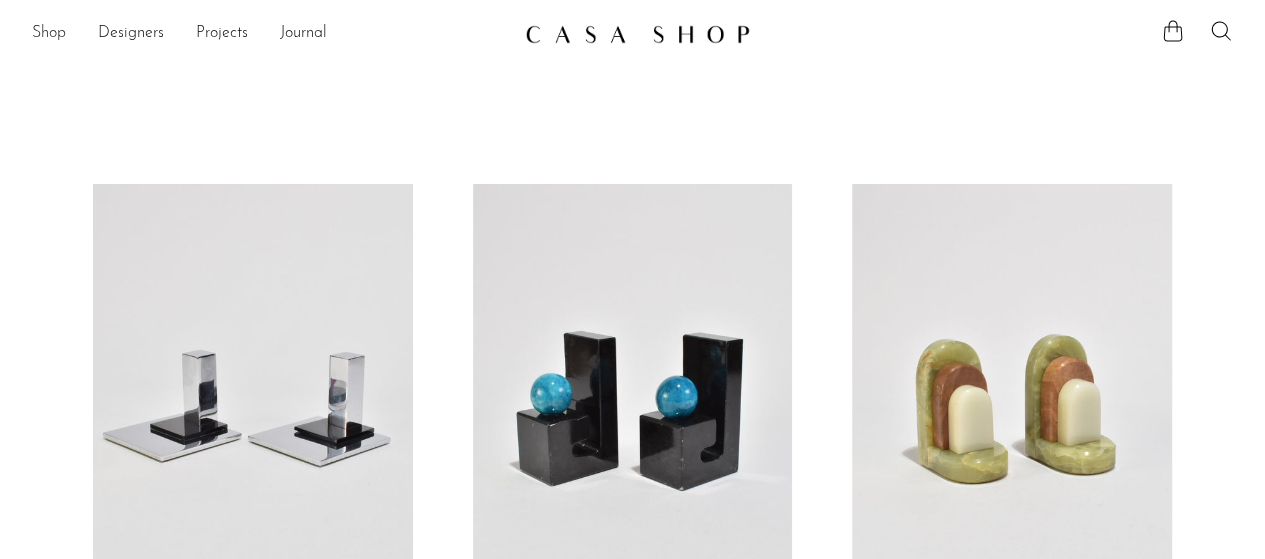 click on "Shop" at bounding box center (49, 34) 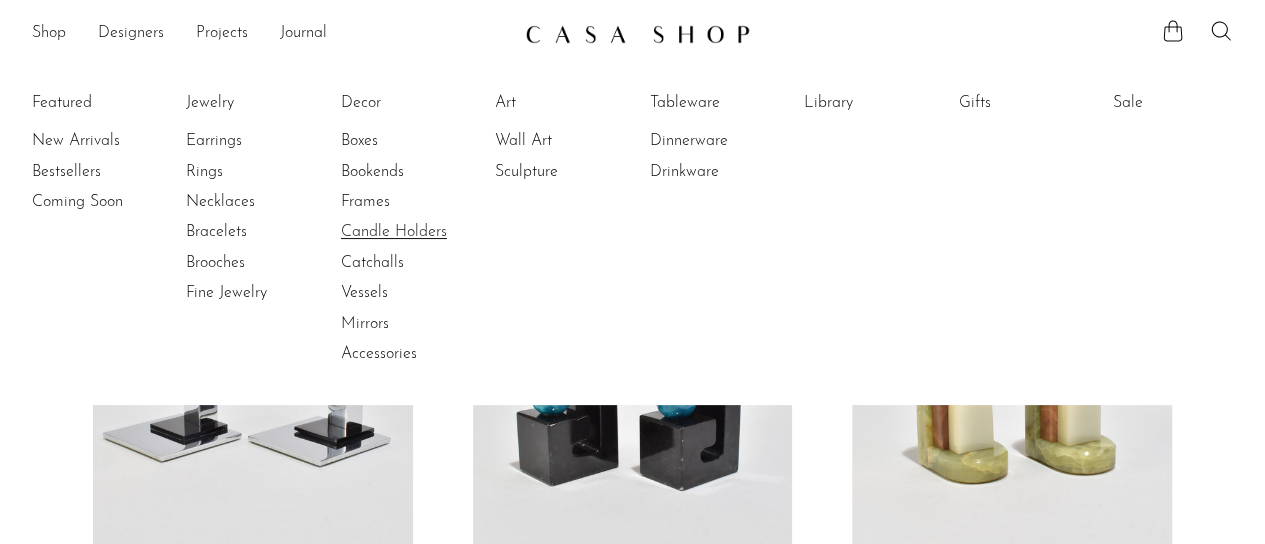 click on "Candle Holders" at bounding box center (416, 232) 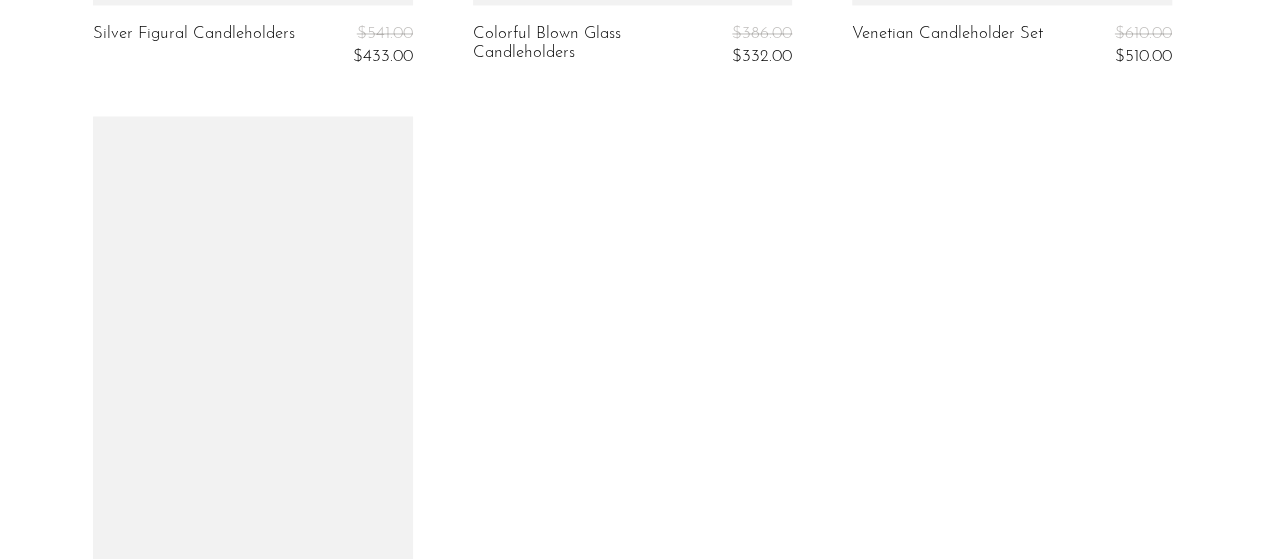 scroll, scrollTop: 1400, scrollLeft: 0, axis: vertical 